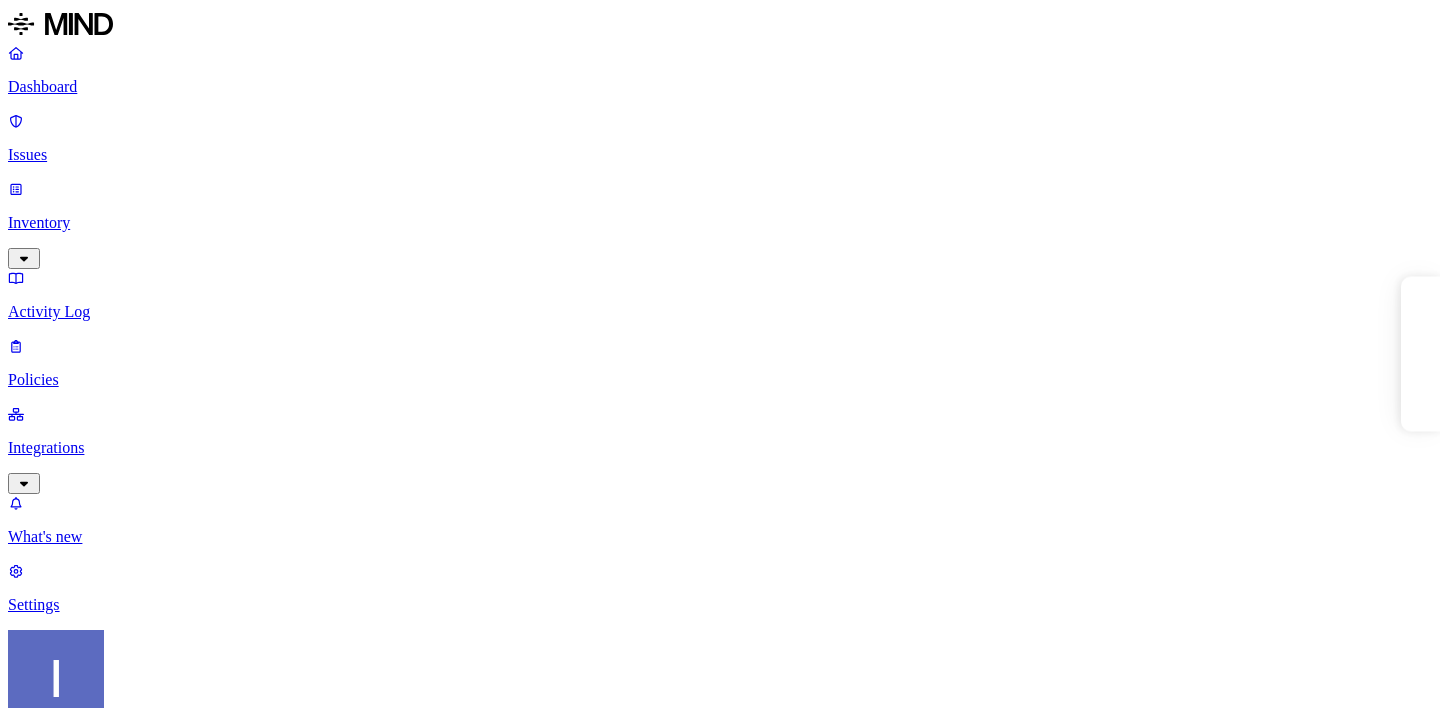 scroll, scrollTop: 0, scrollLeft: 0, axis: both 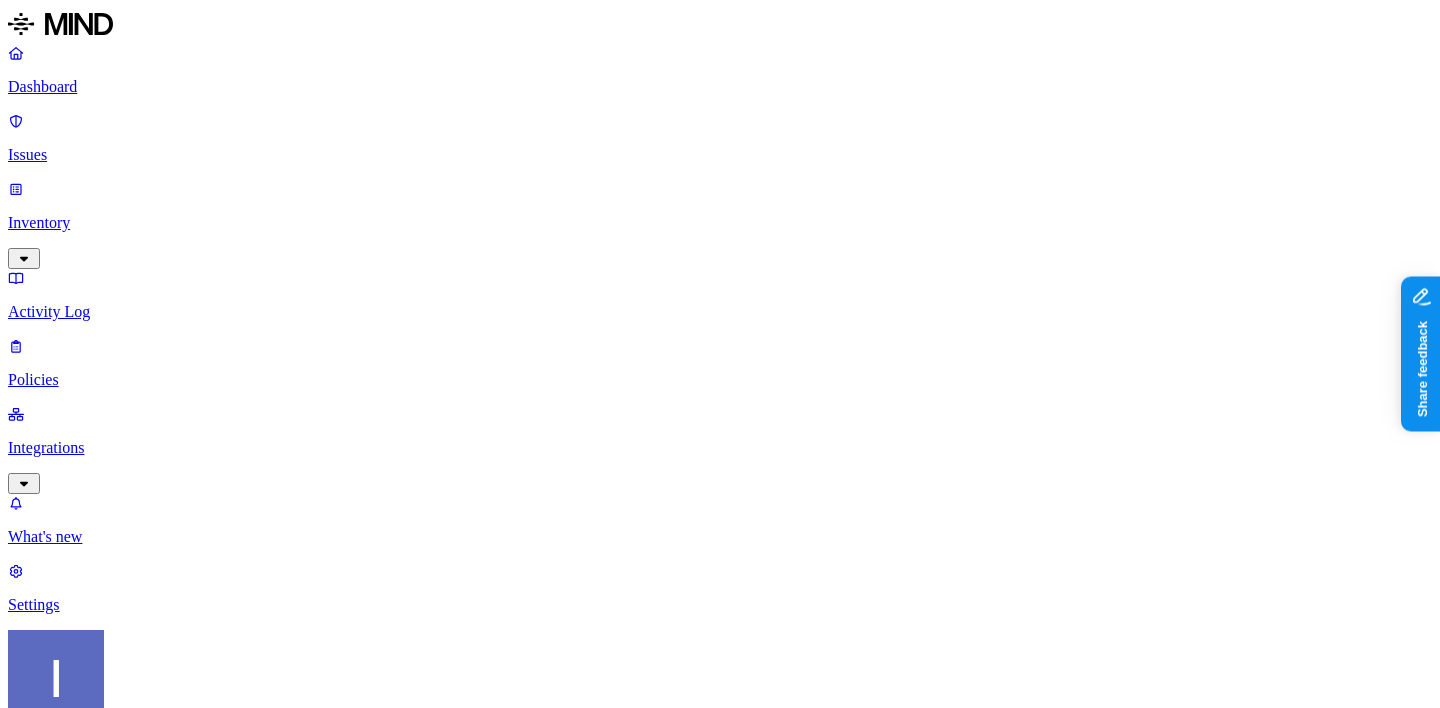click on "Issues: All issues" at bounding box center [720, 924] 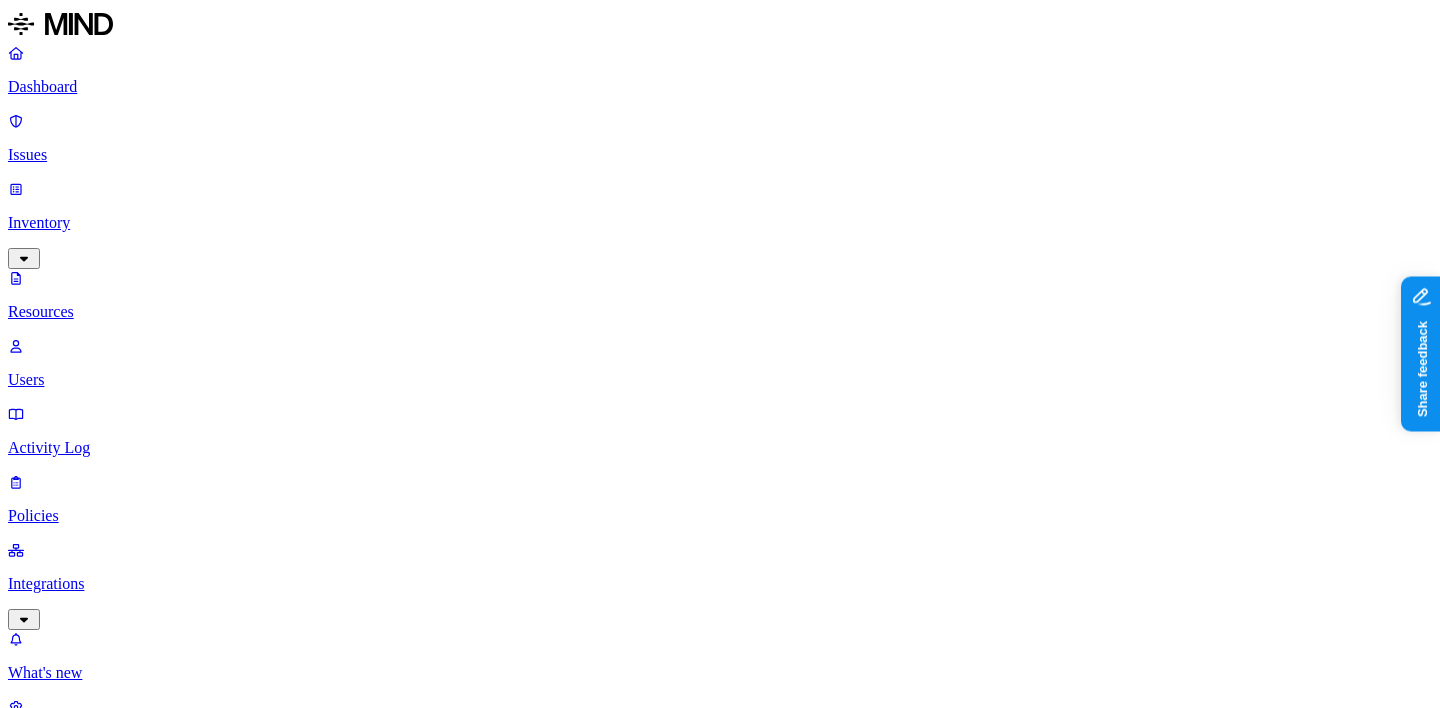 click at bounding box center (96, 1048) 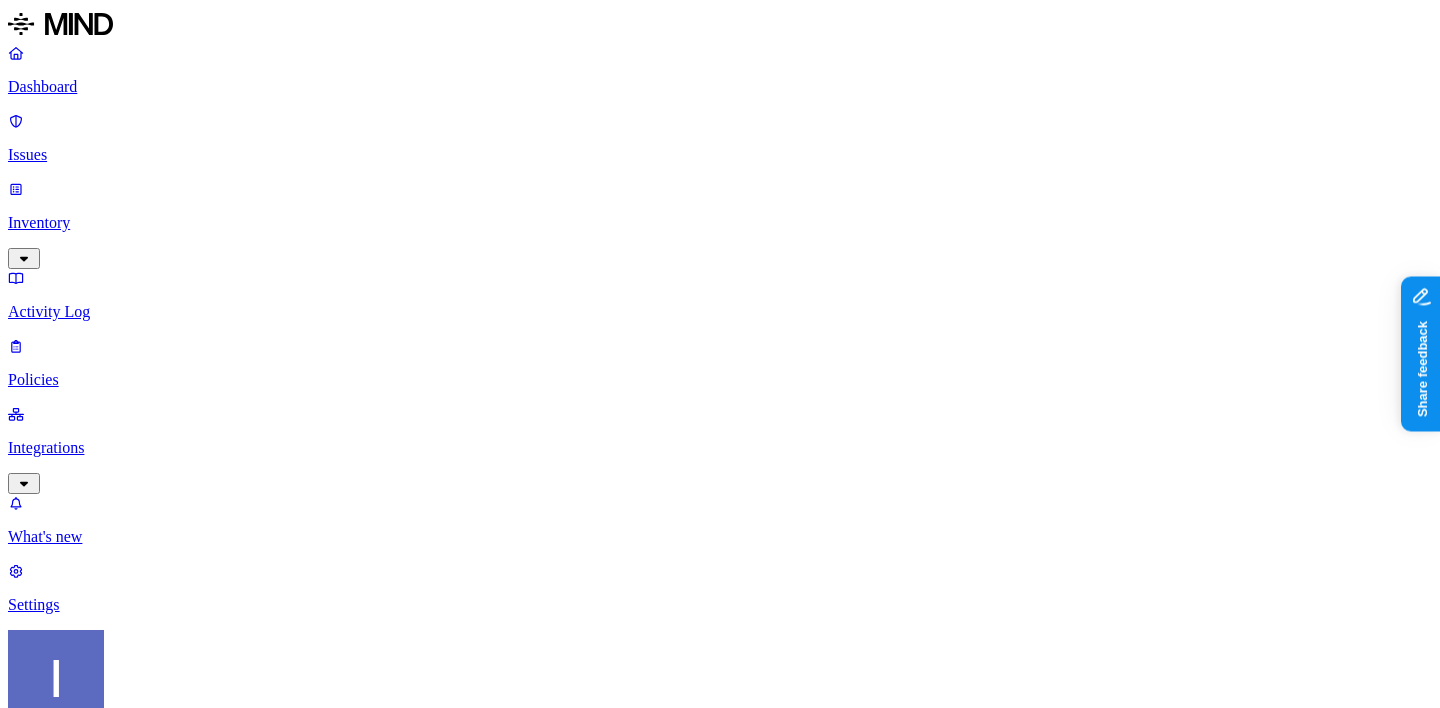 scroll, scrollTop: 0, scrollLeft: 0, axis: both 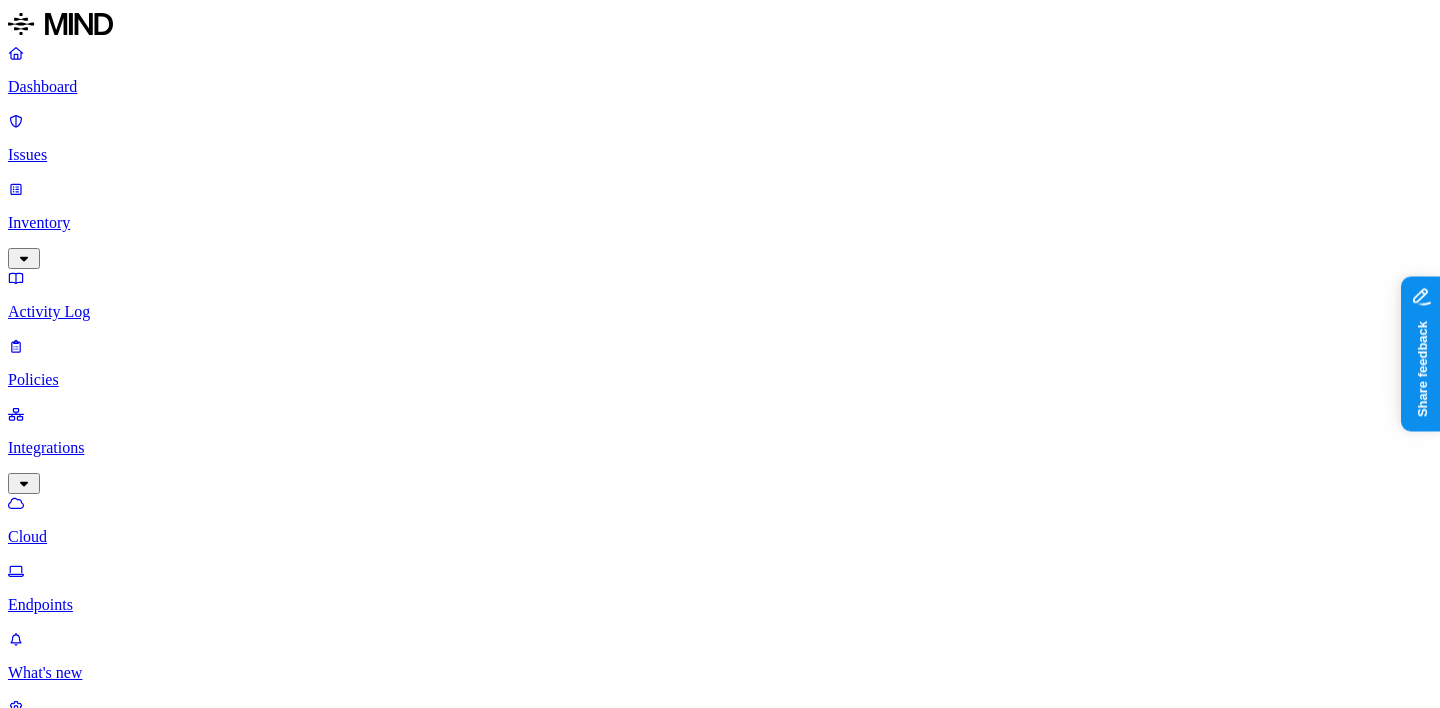click on "Endpoints" at bounding box center [720, 588] 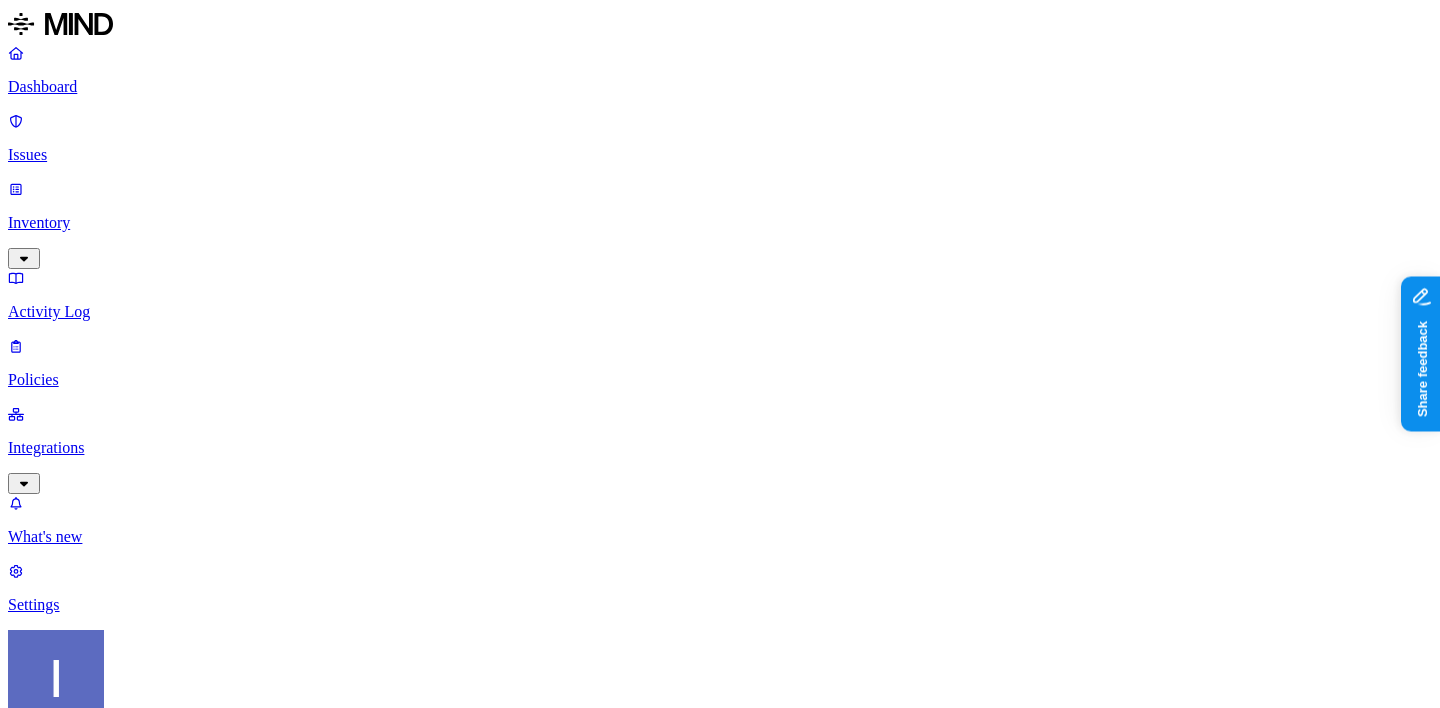 click on "Dashboard" at bounding box center (720, 87) 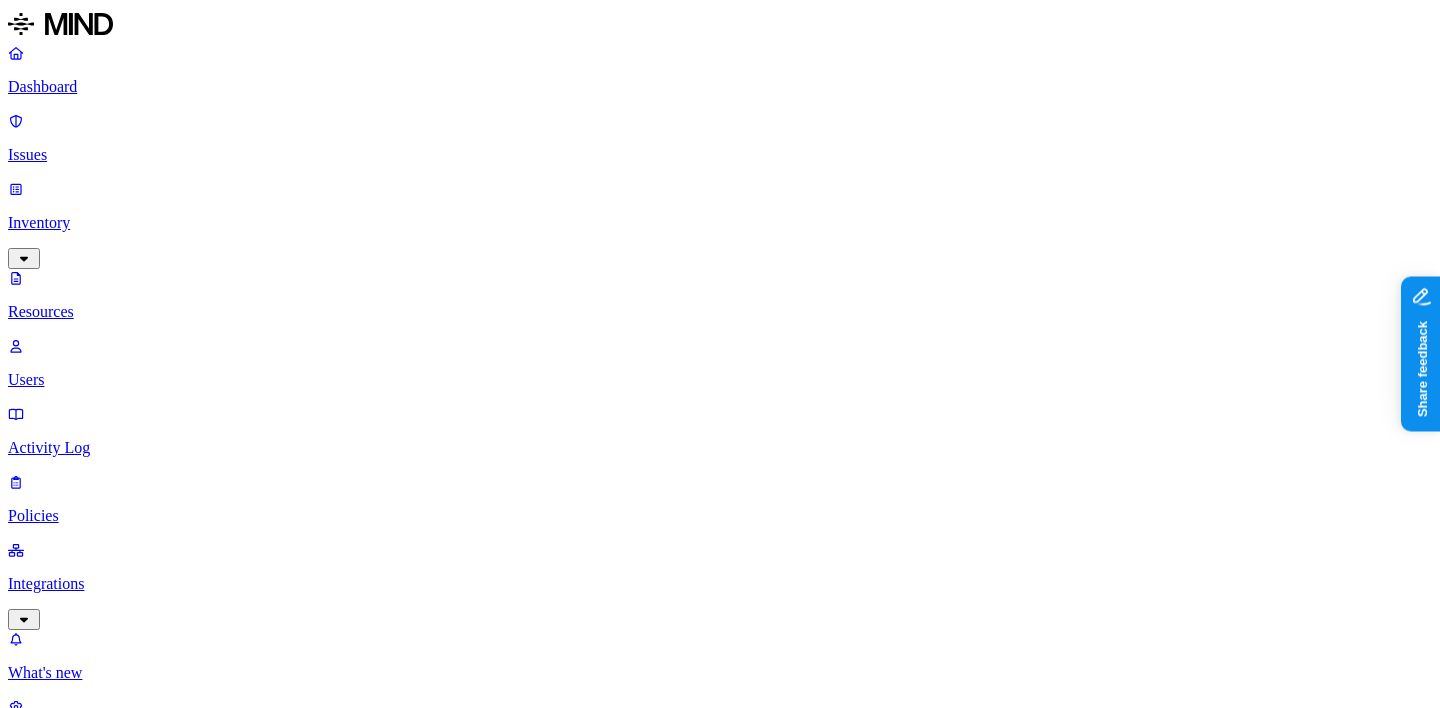 click at bounding box center [96, 1048] 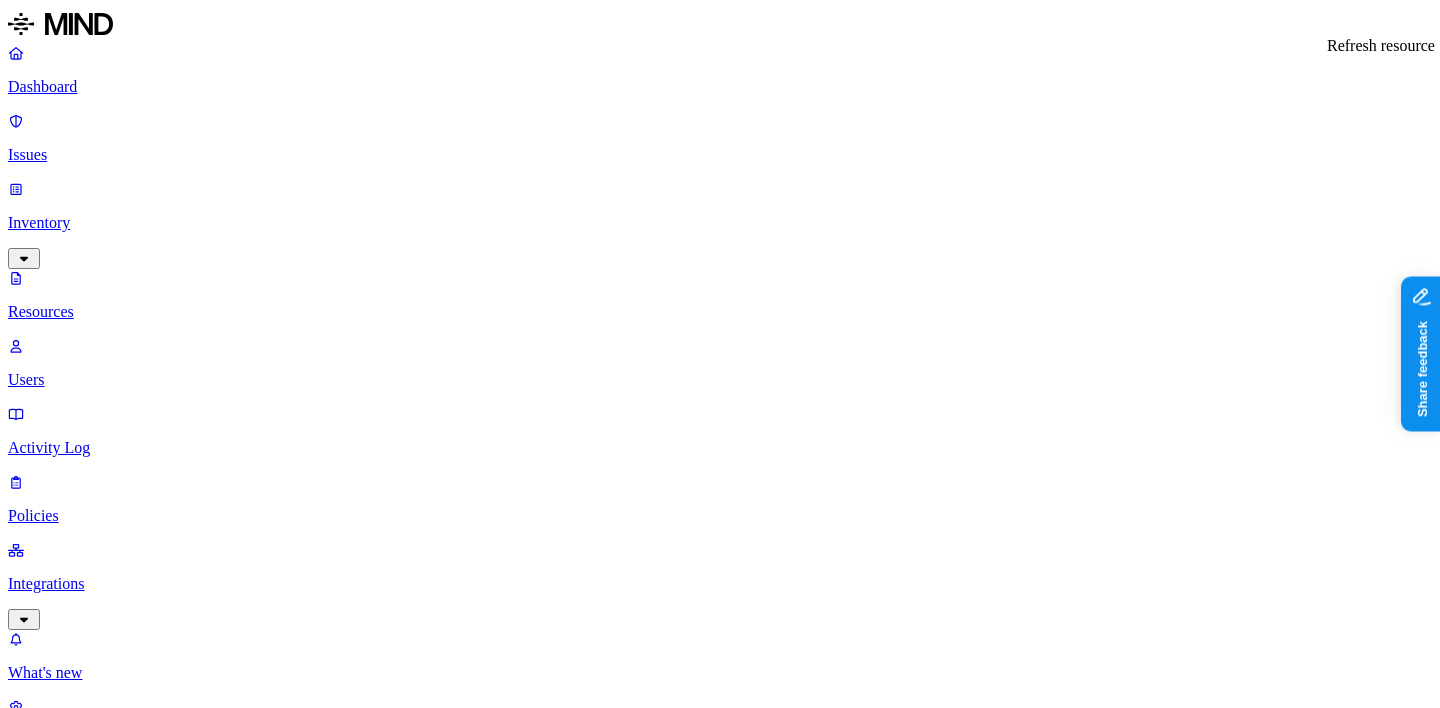 click 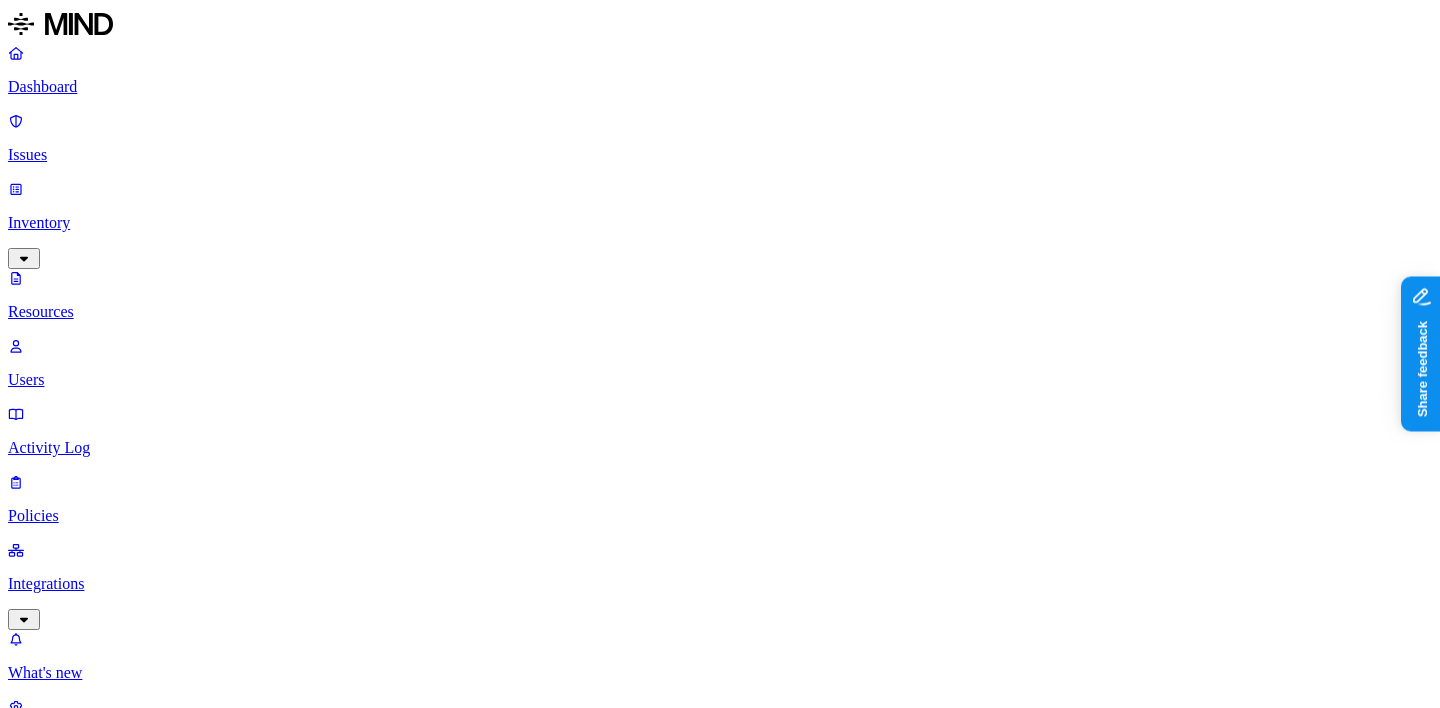 click on "GEMINI REPORT: DLP Solution Vendor Evaluation" at bounding box center (400, 3252) 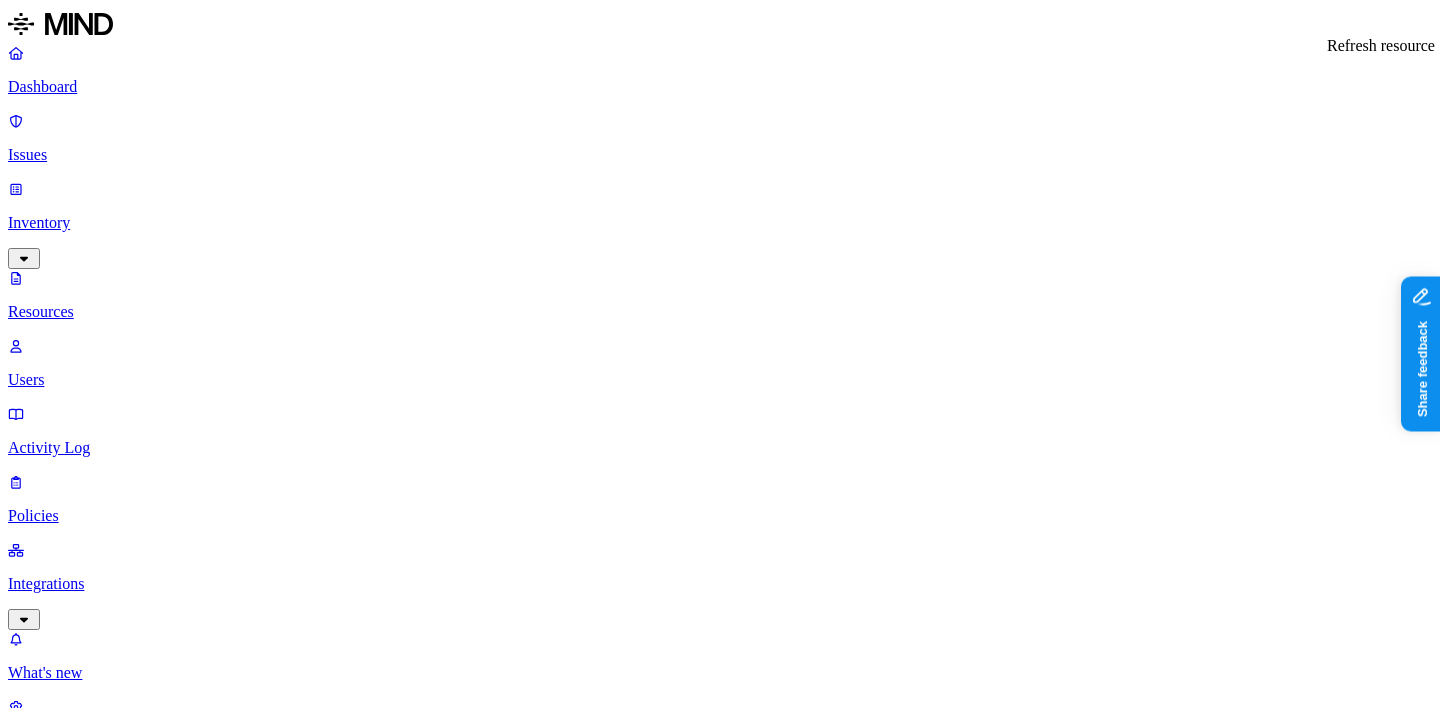 click 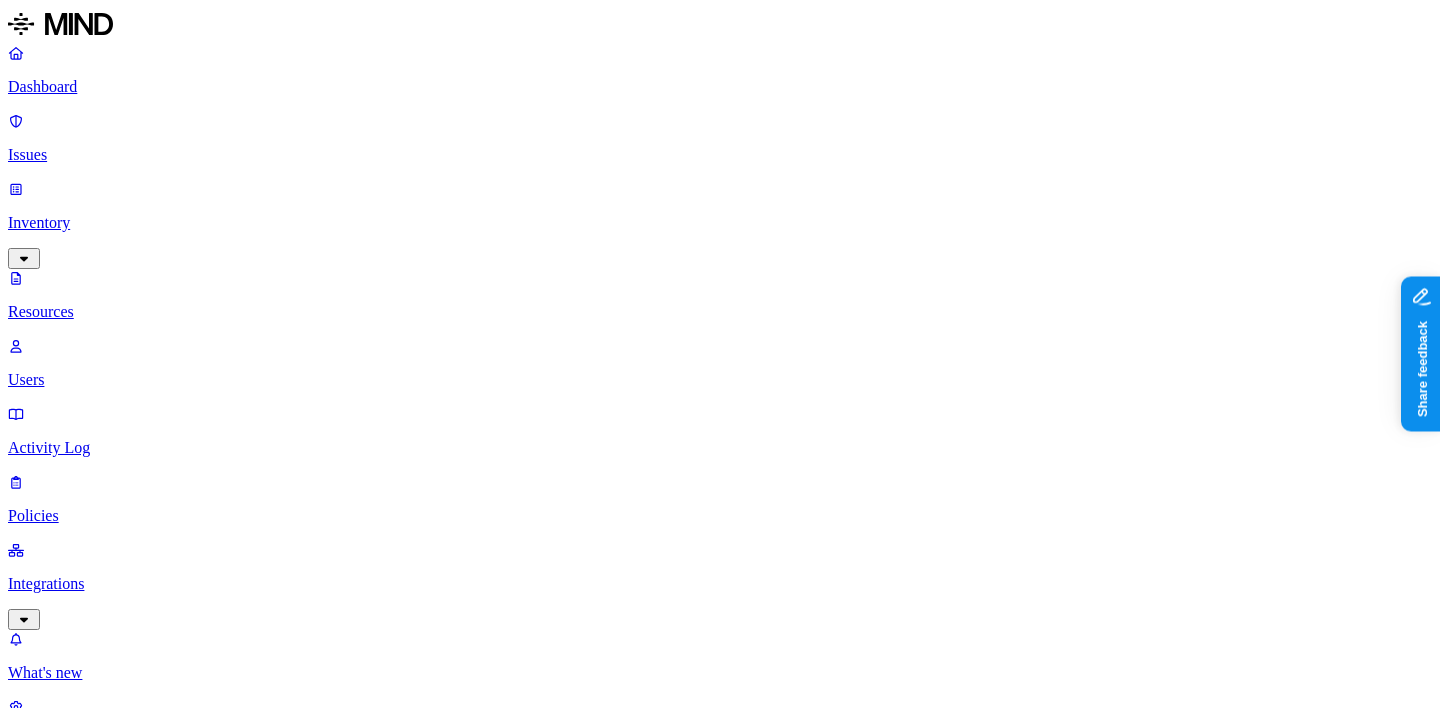 click on "PLAID DLP Success Criteria.xlsx" at bounding box center [400, 3652] 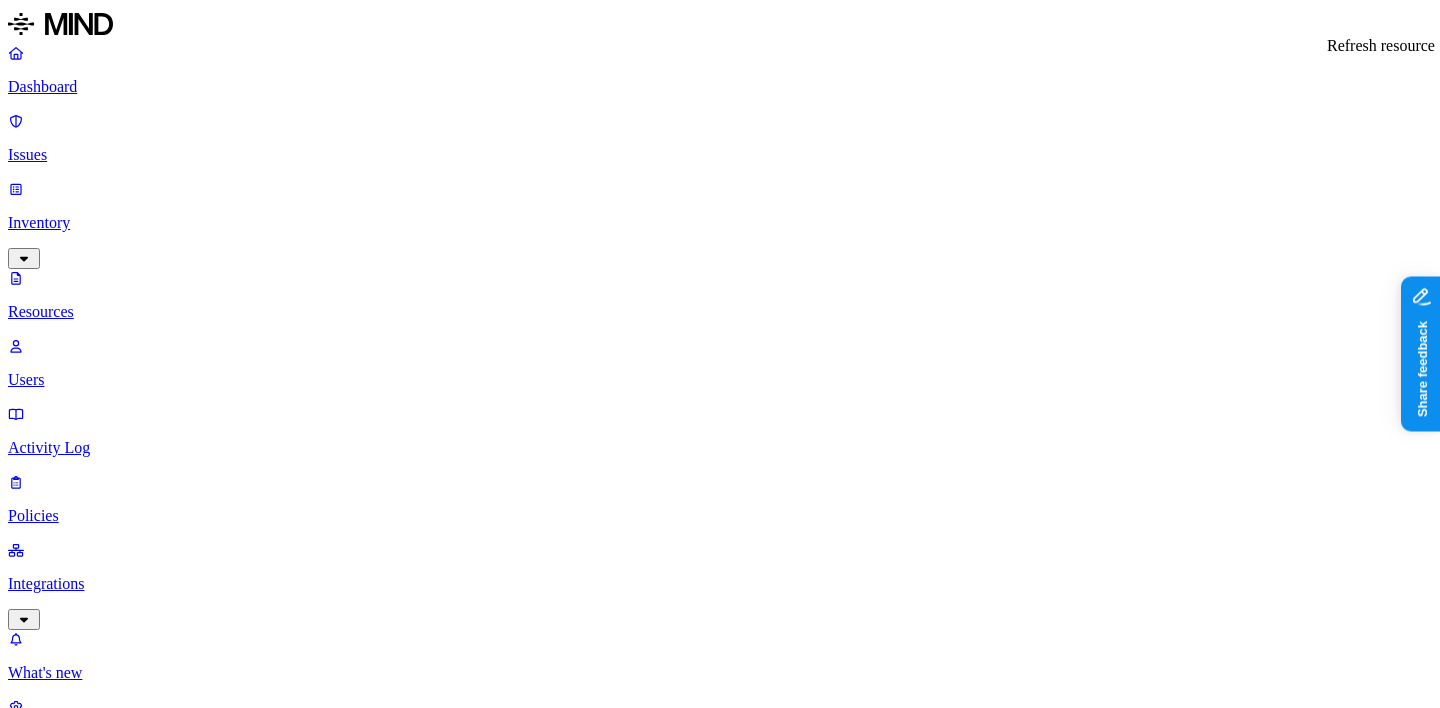 click 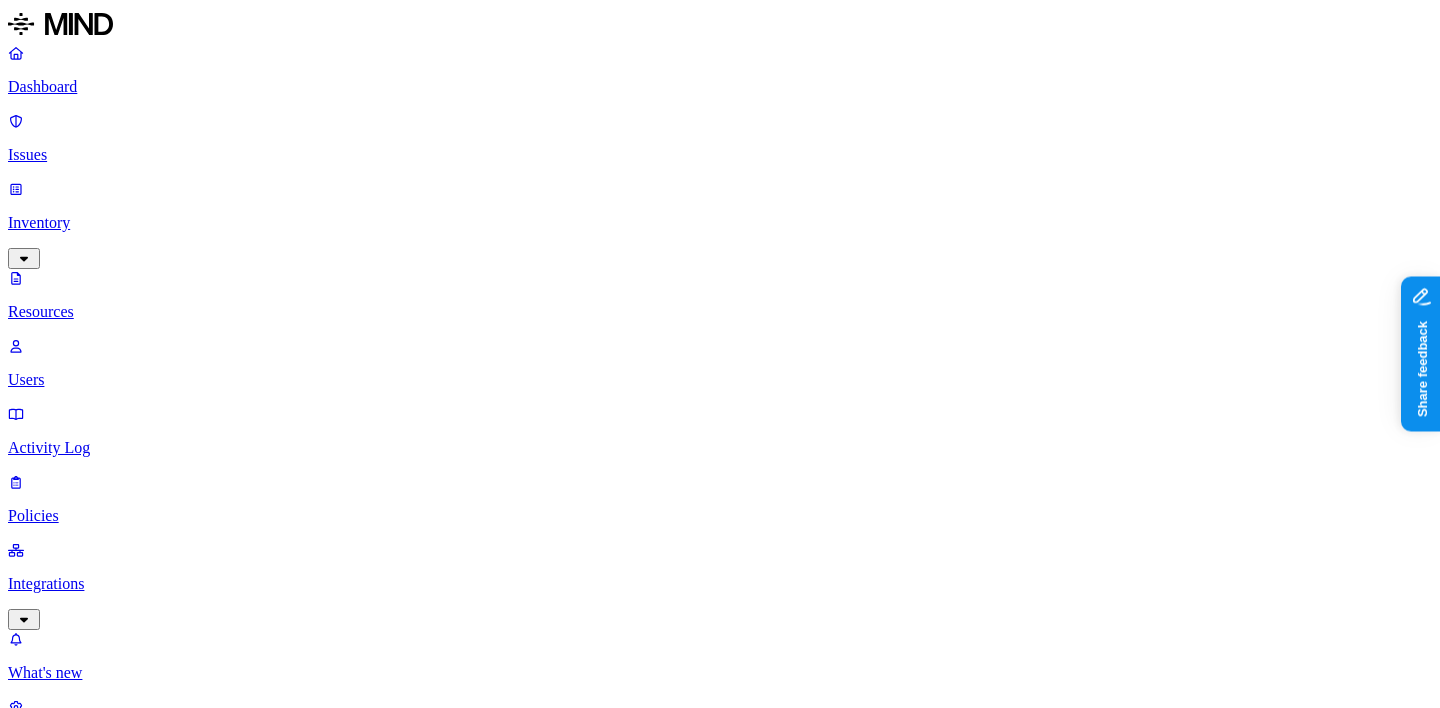 click on "DLP vendor reviews" at bounding box center (400, 2652) 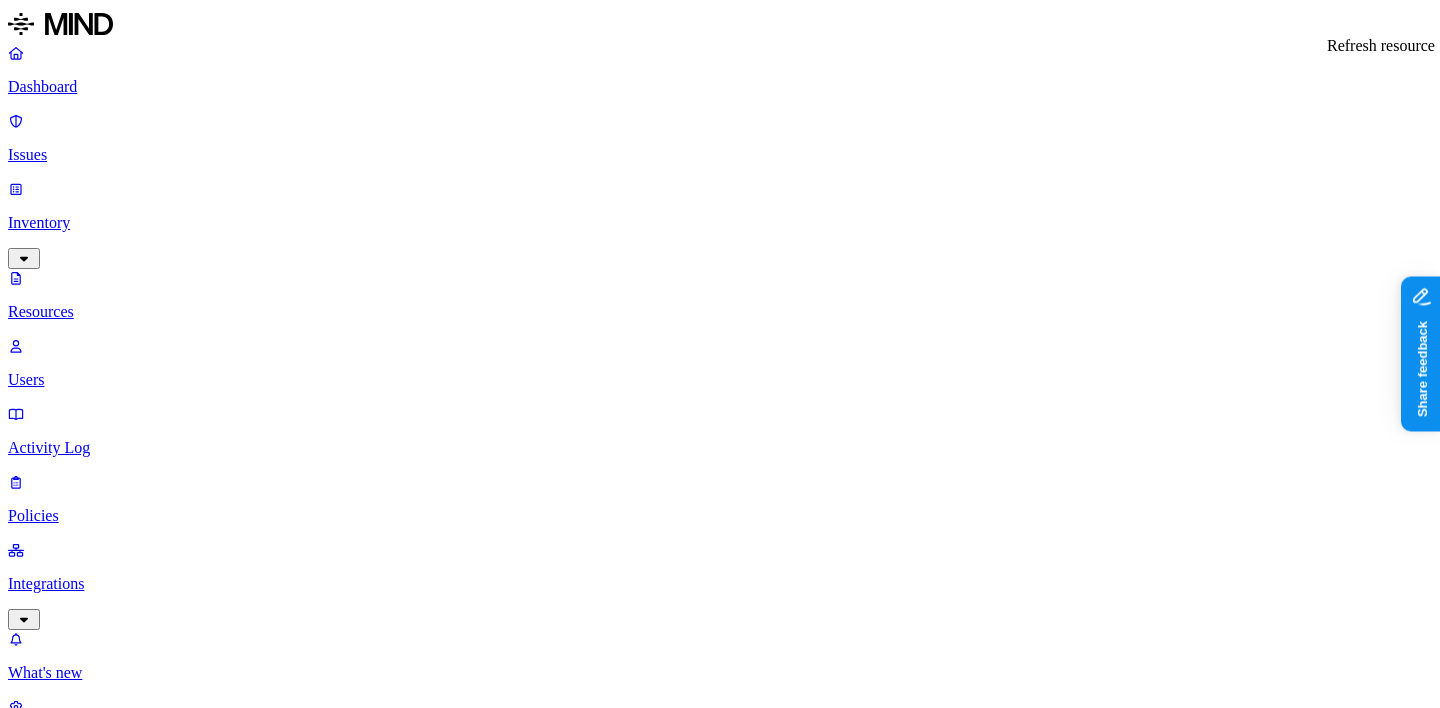 click 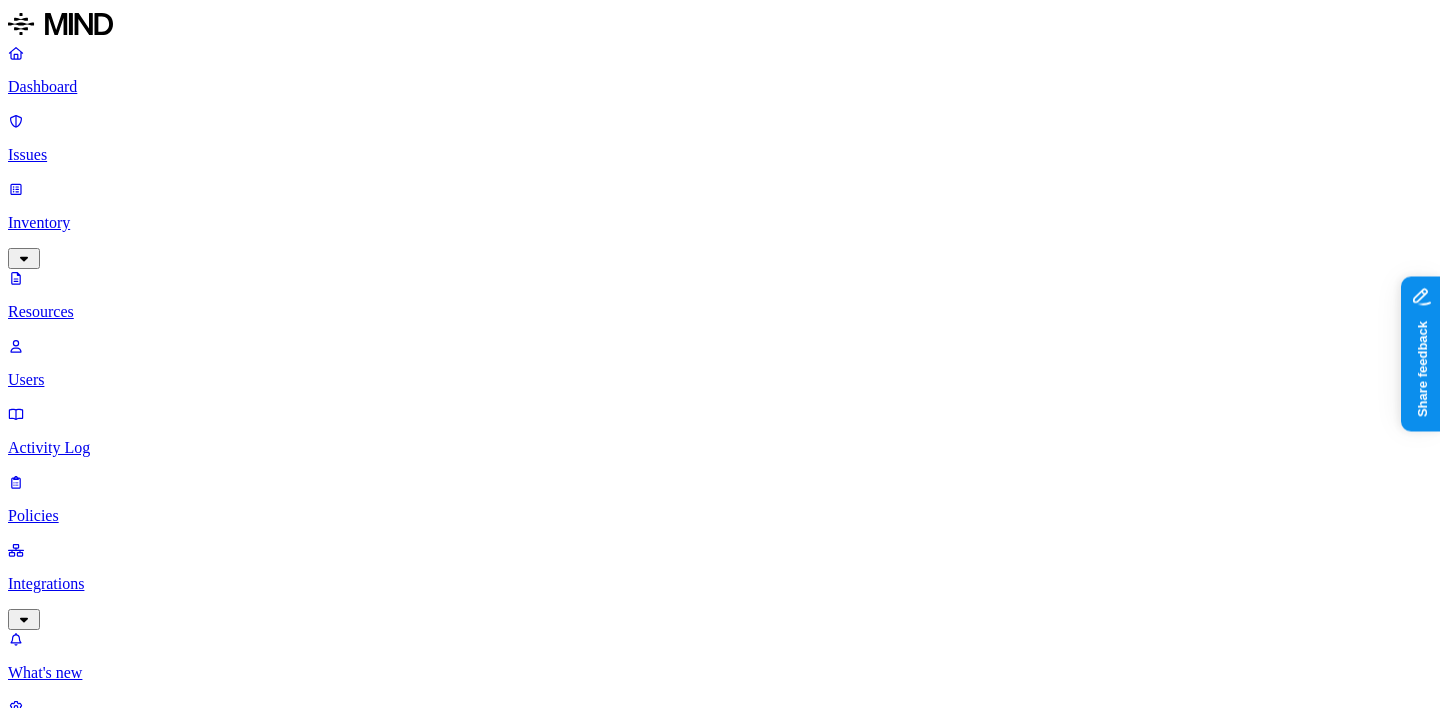 click on "DLP testing framework – – Internal 7 [DATE] 05:45 PM [PERSON_NAME][EMAIL_ADDRESS][URL][DOMAIN_NAME]" at bounding box center [553, 3052] 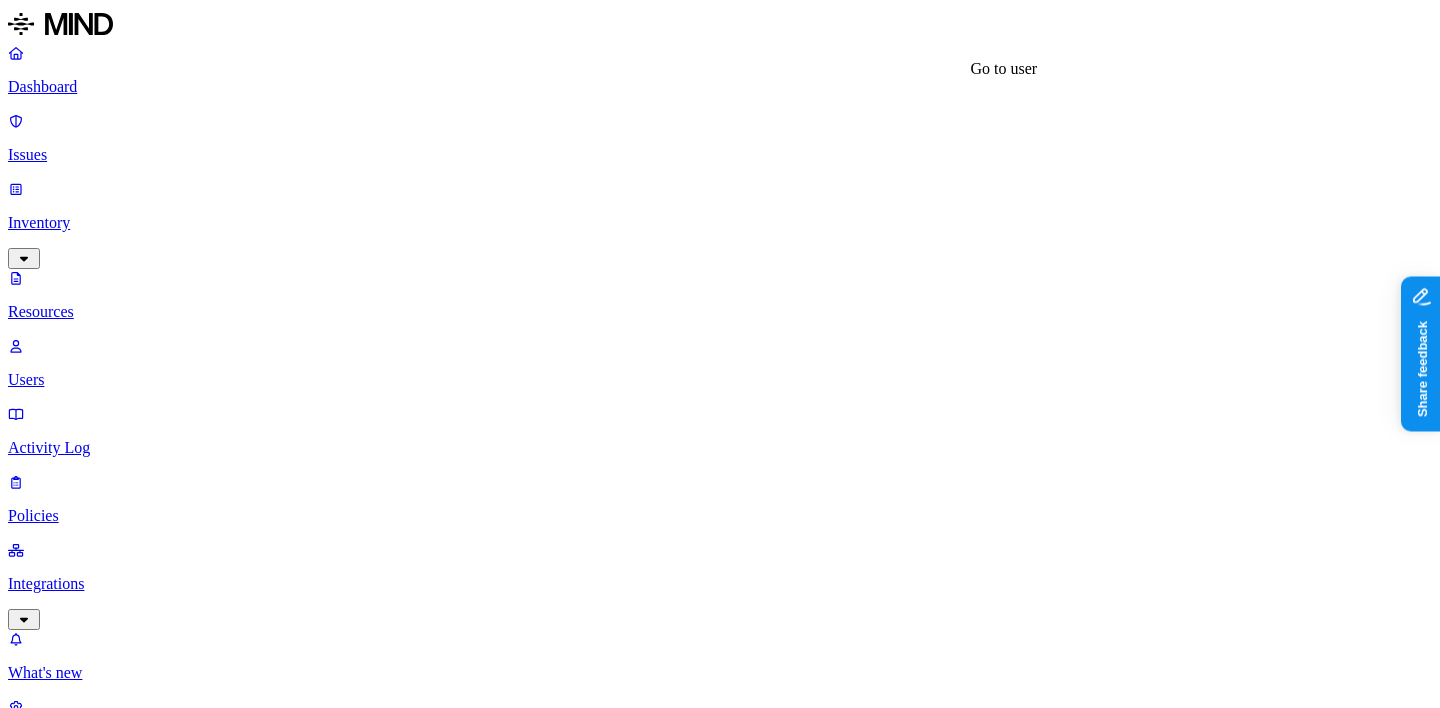 scroll, scrollTop: 645, scrollLeft: 0, axis: vertical 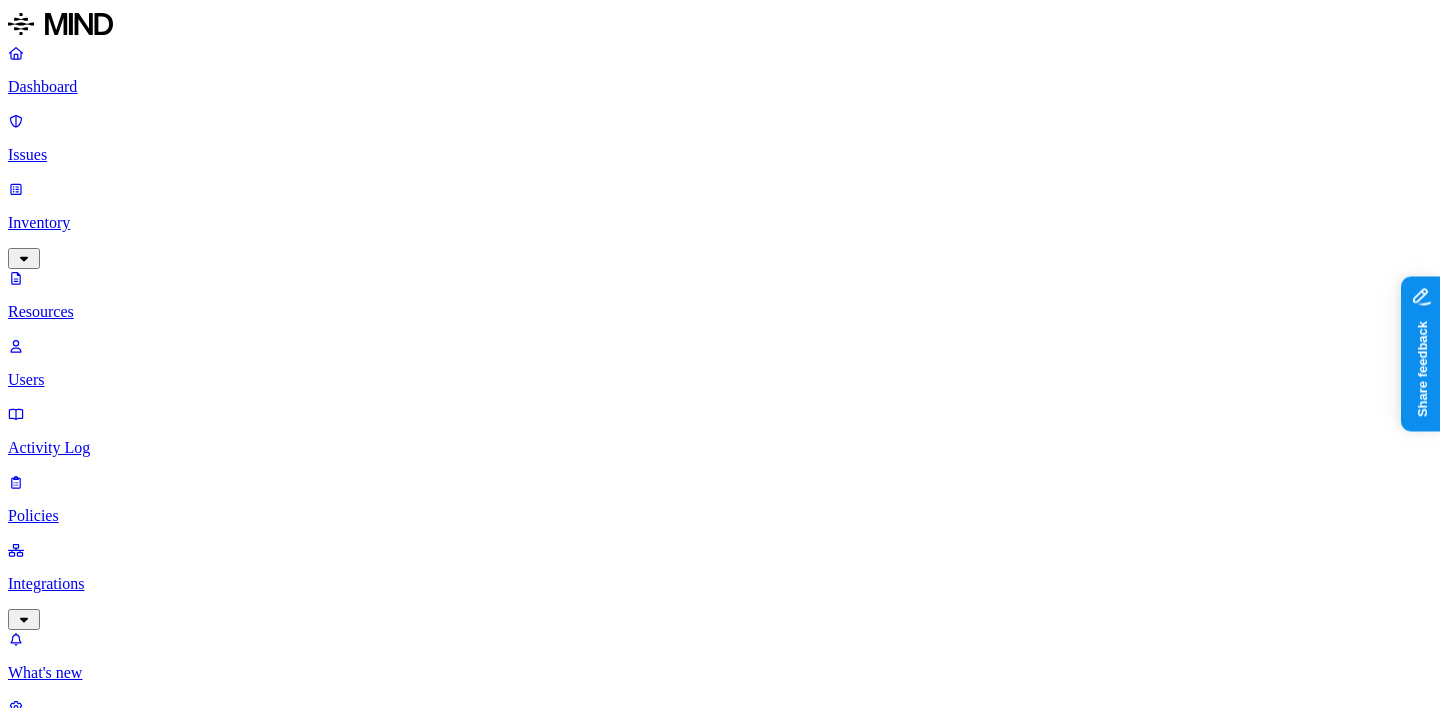 click 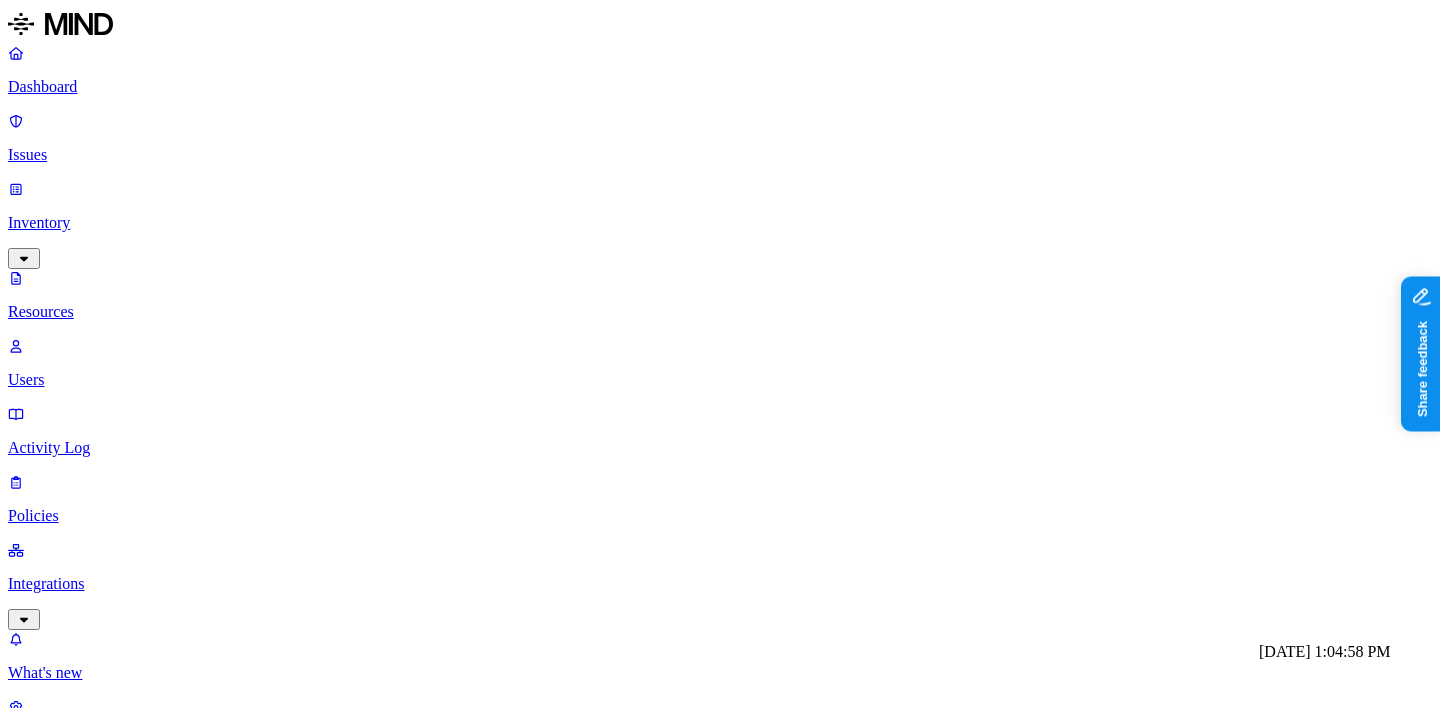 scroll, scrollTop: 645, scrollLeft: 0, axis: vertical 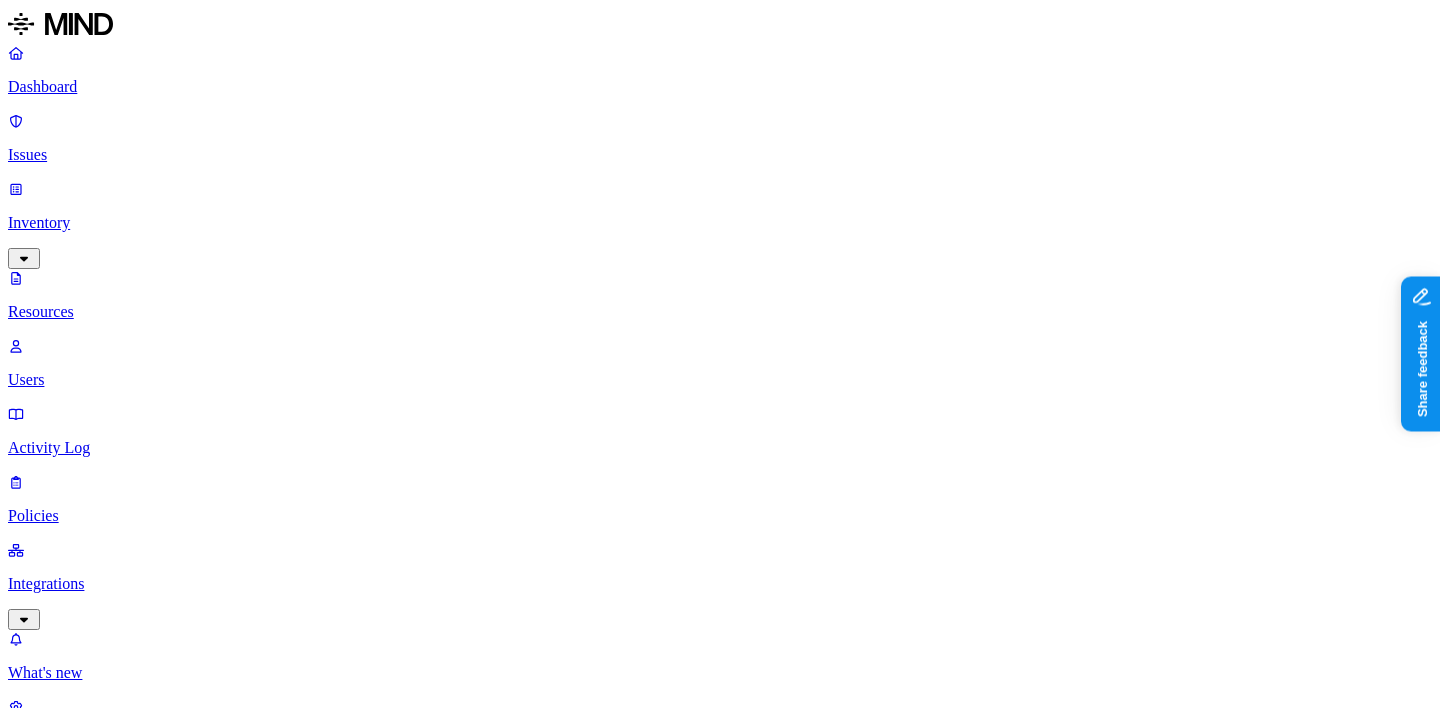 click 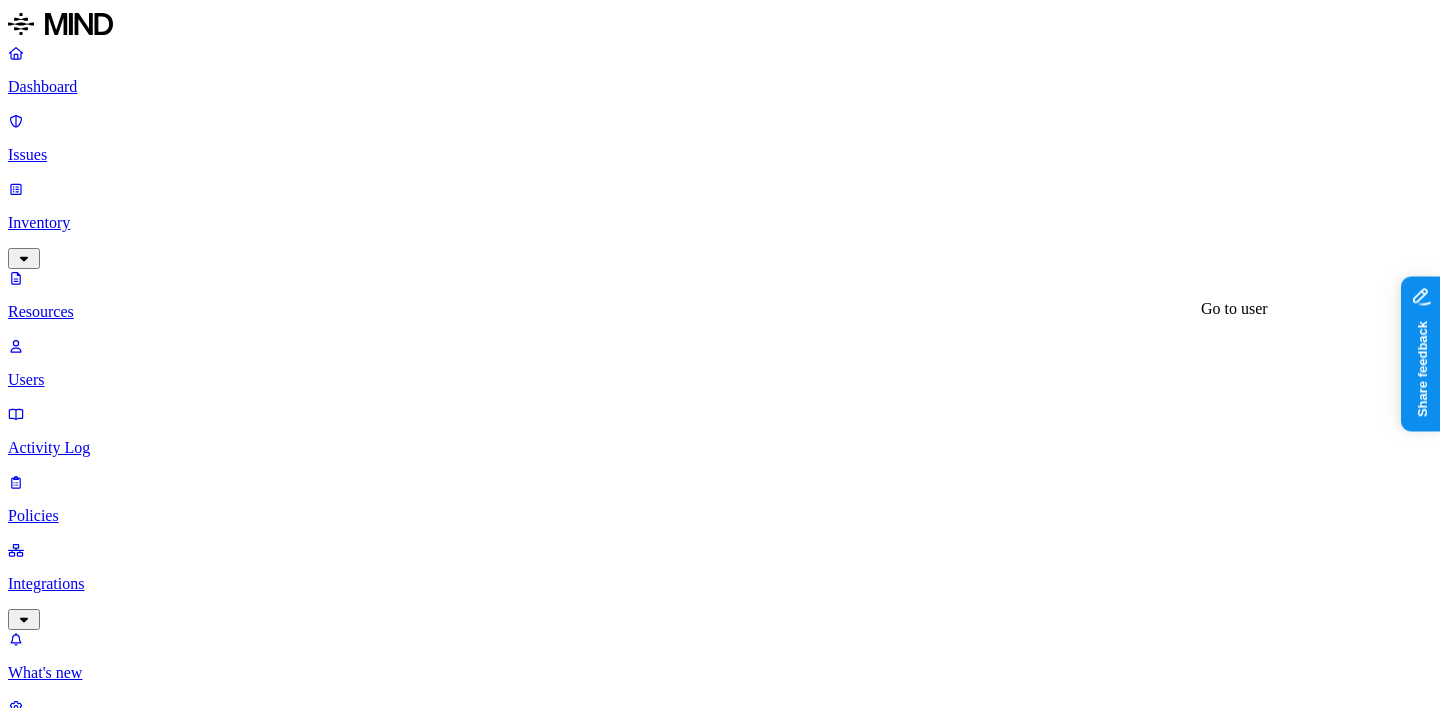 click at bounding box center (24, 8033) 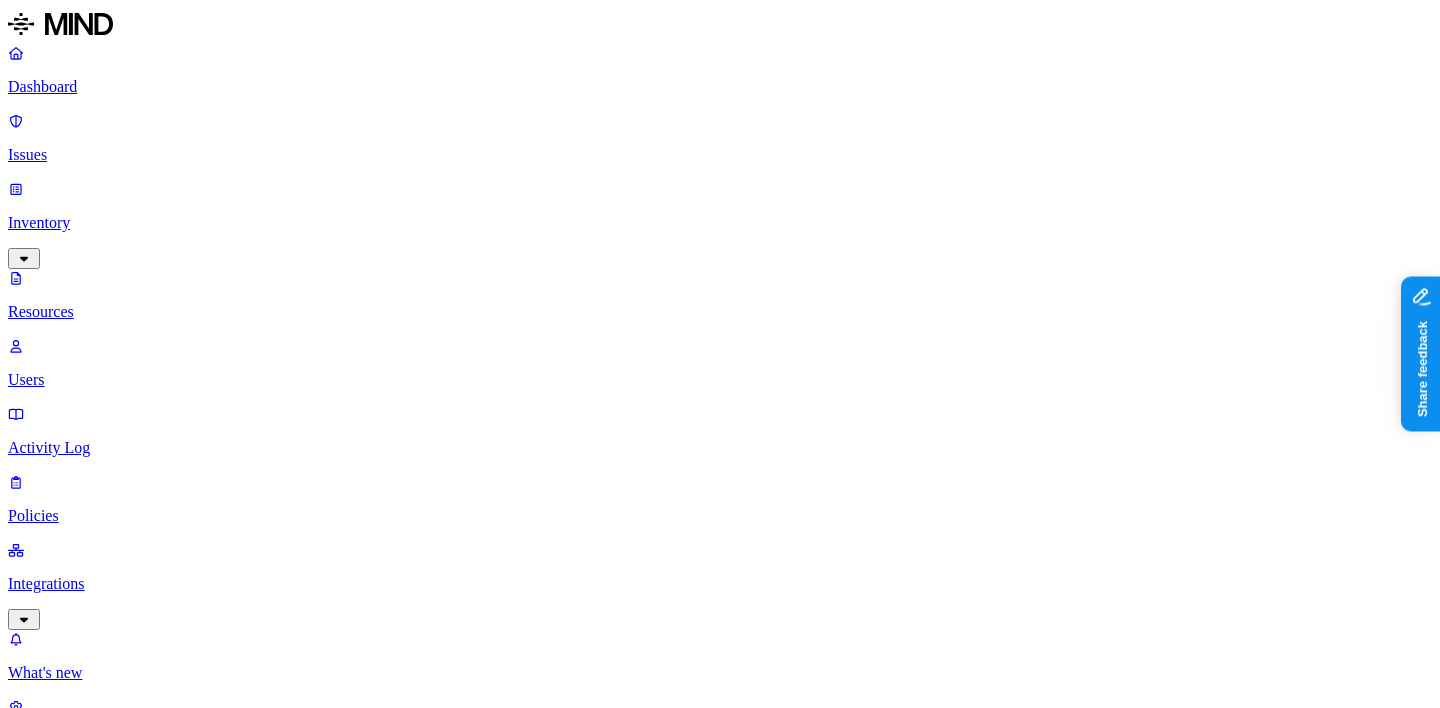 click on "[PERSON_NAME]" at bounding box center [720, 7760] 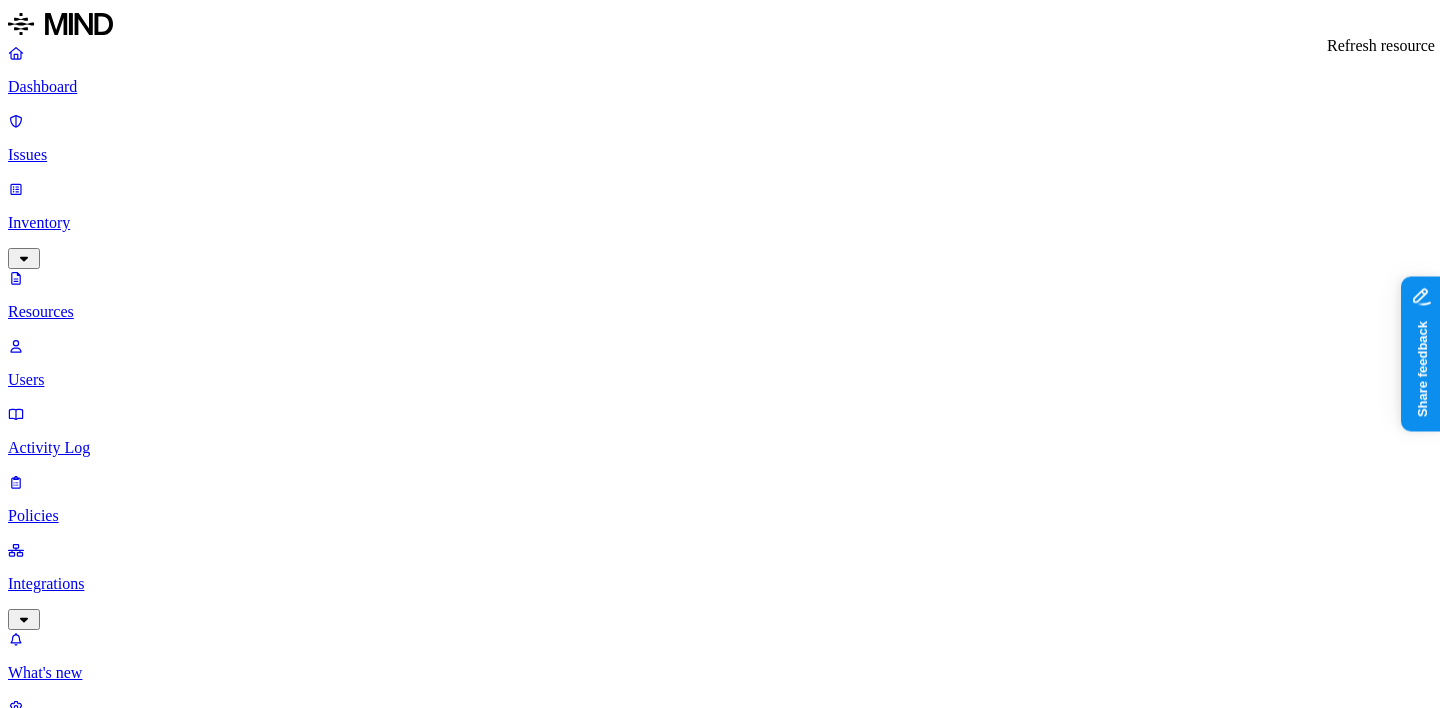 click 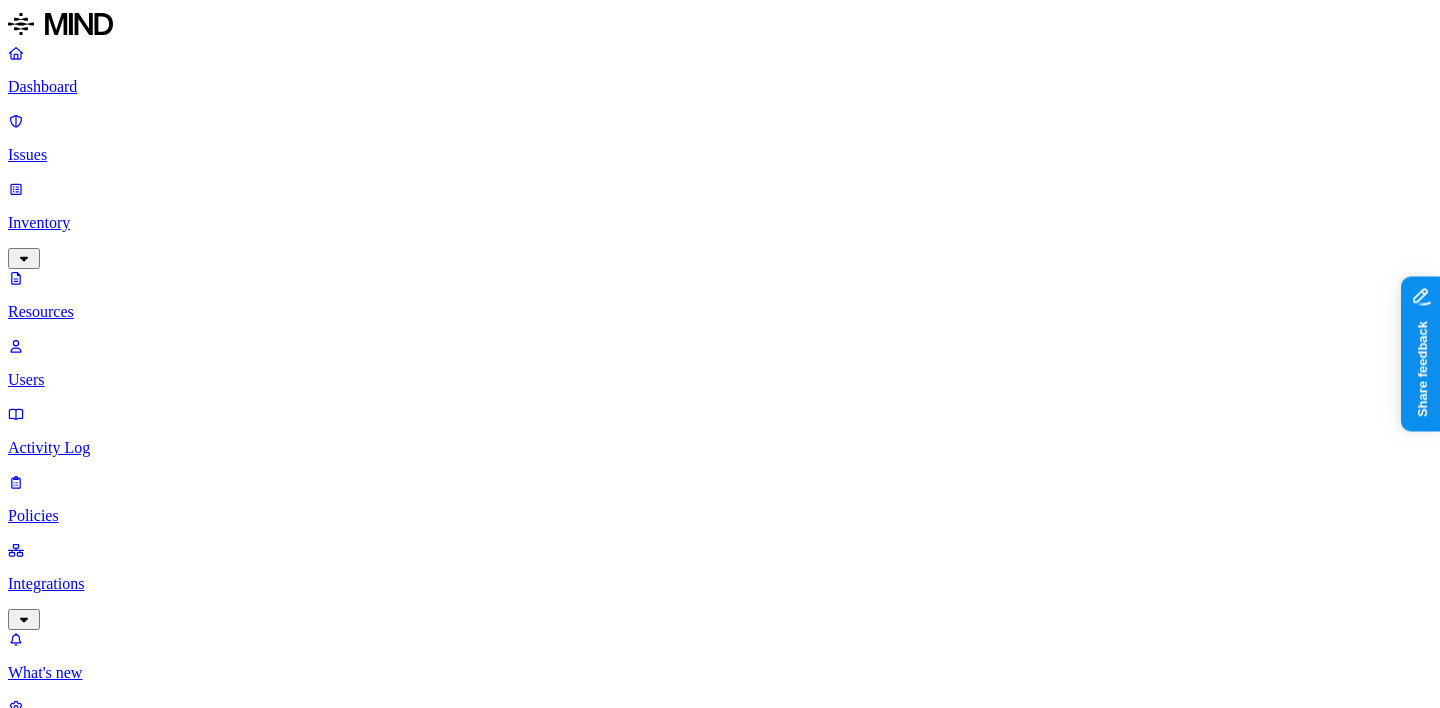 scroll, scrollTop: 428, scrollLeft: 0, axis: vertical 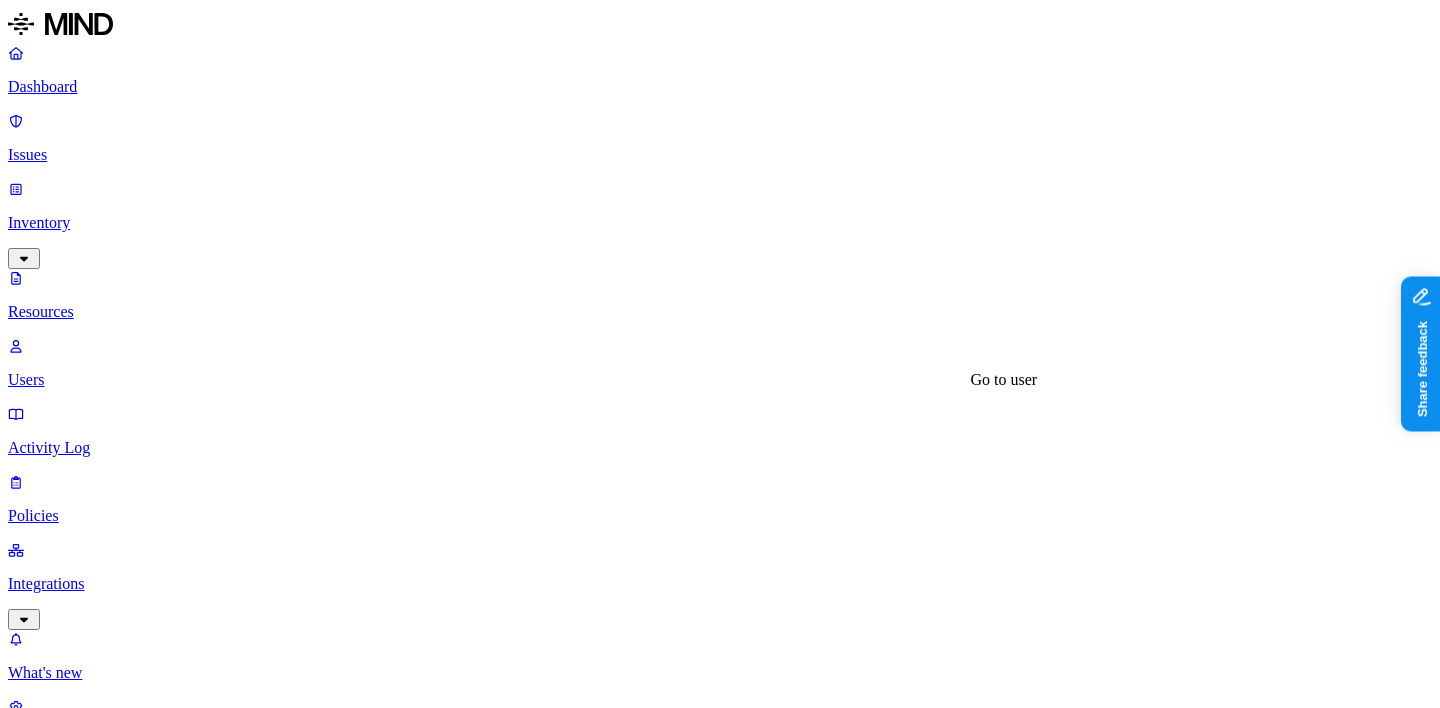 click at bounding box center [24, 8385] 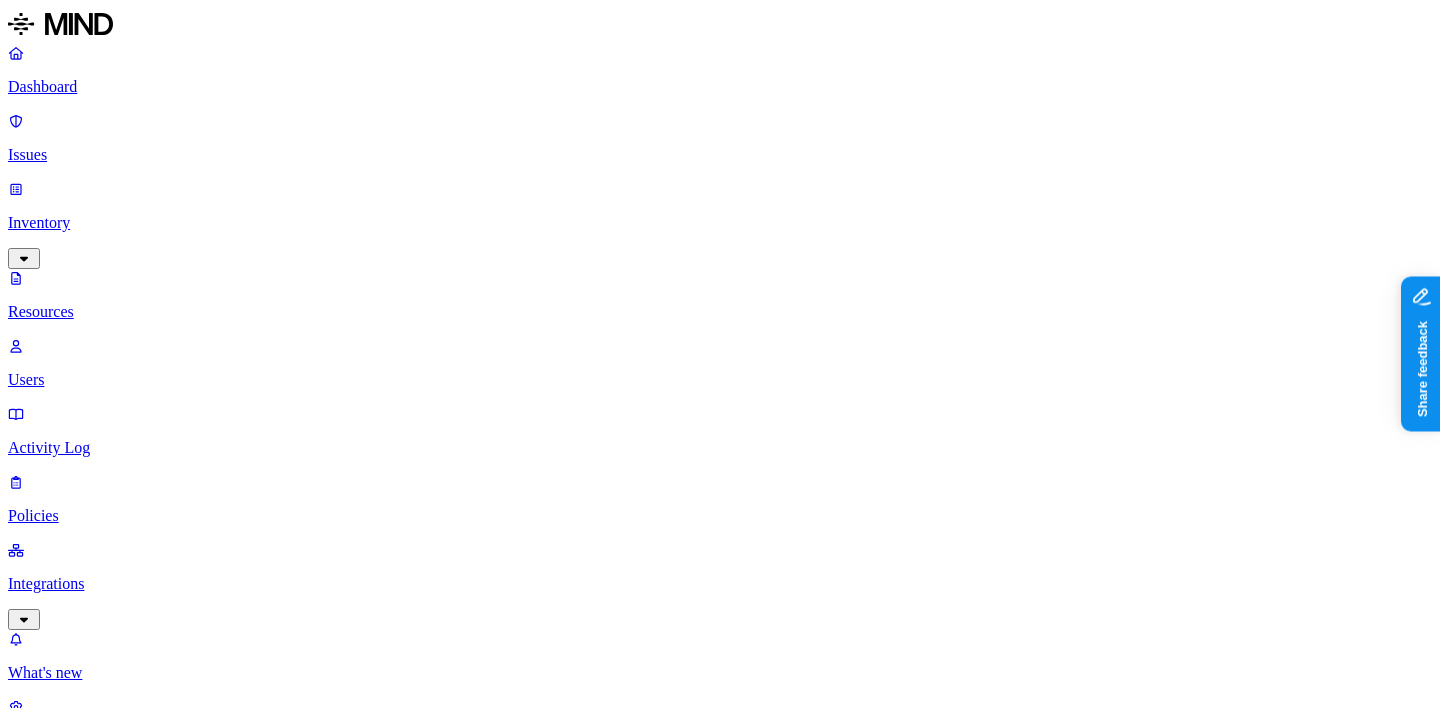 scroll, scrollTop: 235, scrollLeft: 0, axis: vertical 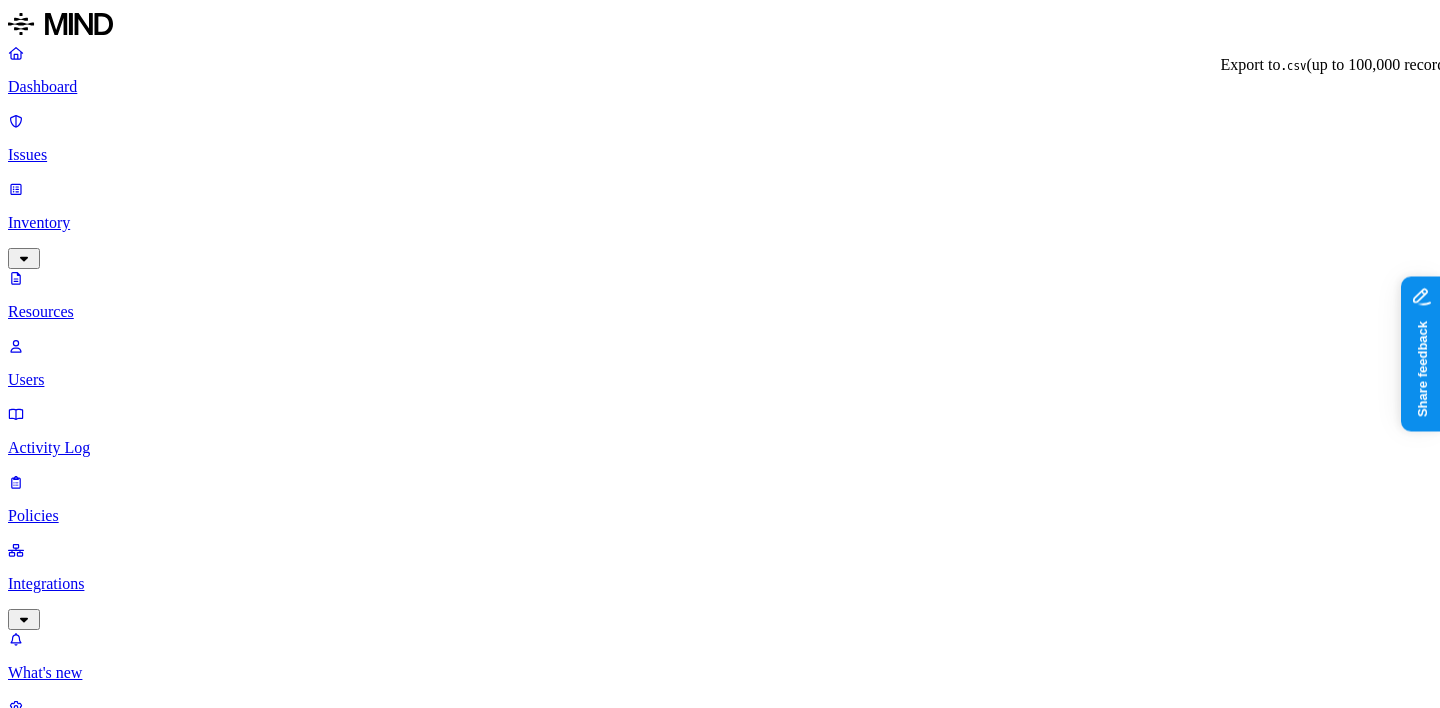 click 